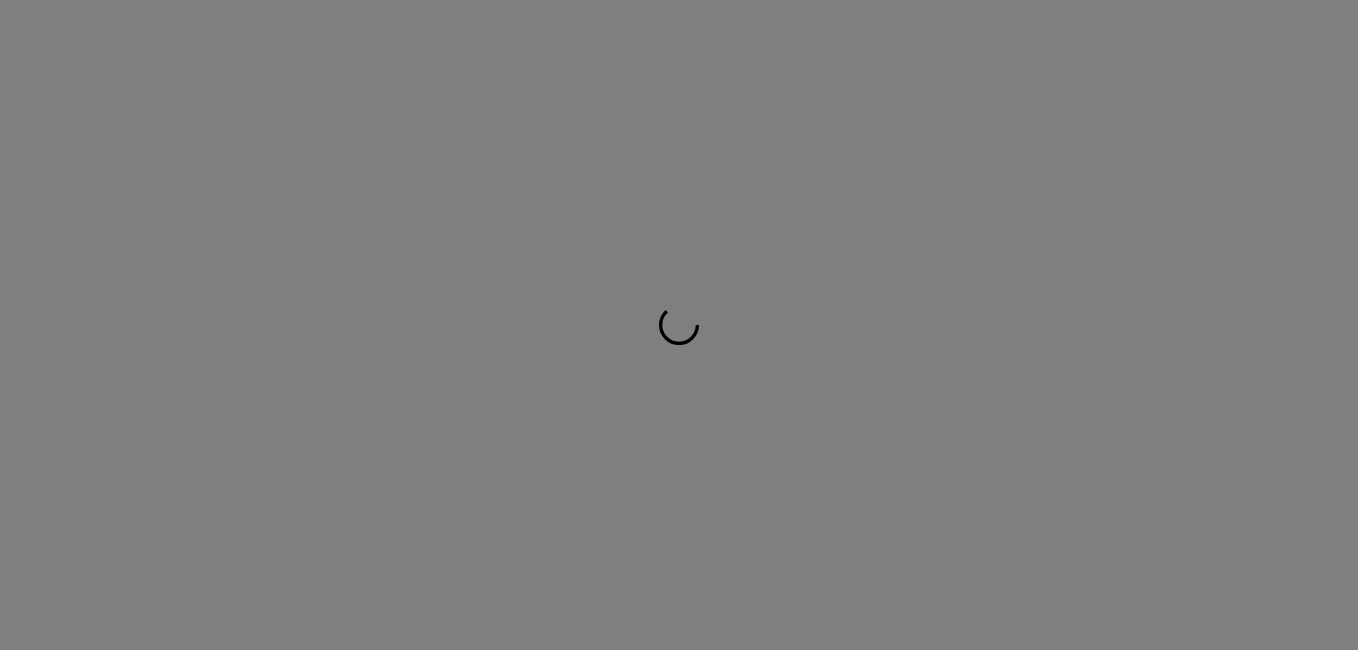 scroll, scrollTop: 0, scrollLeft: 0, axis: both 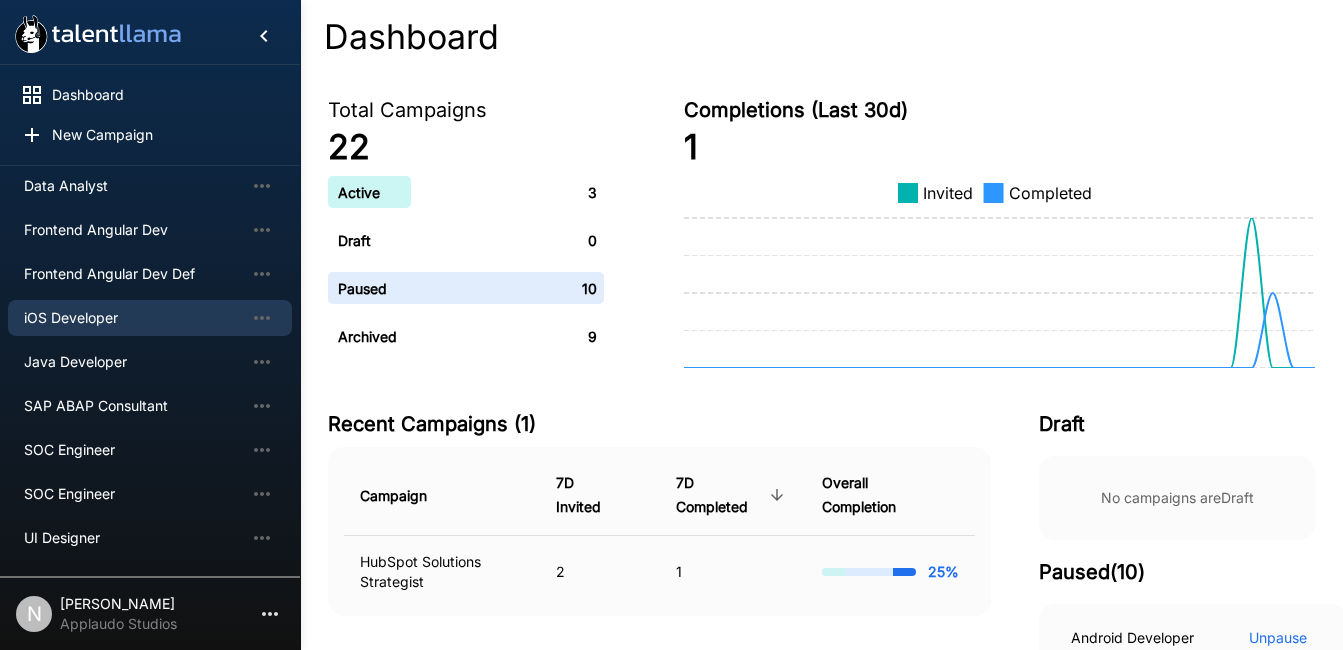 click on "iOS Developer" at bounding box center (150, 318) 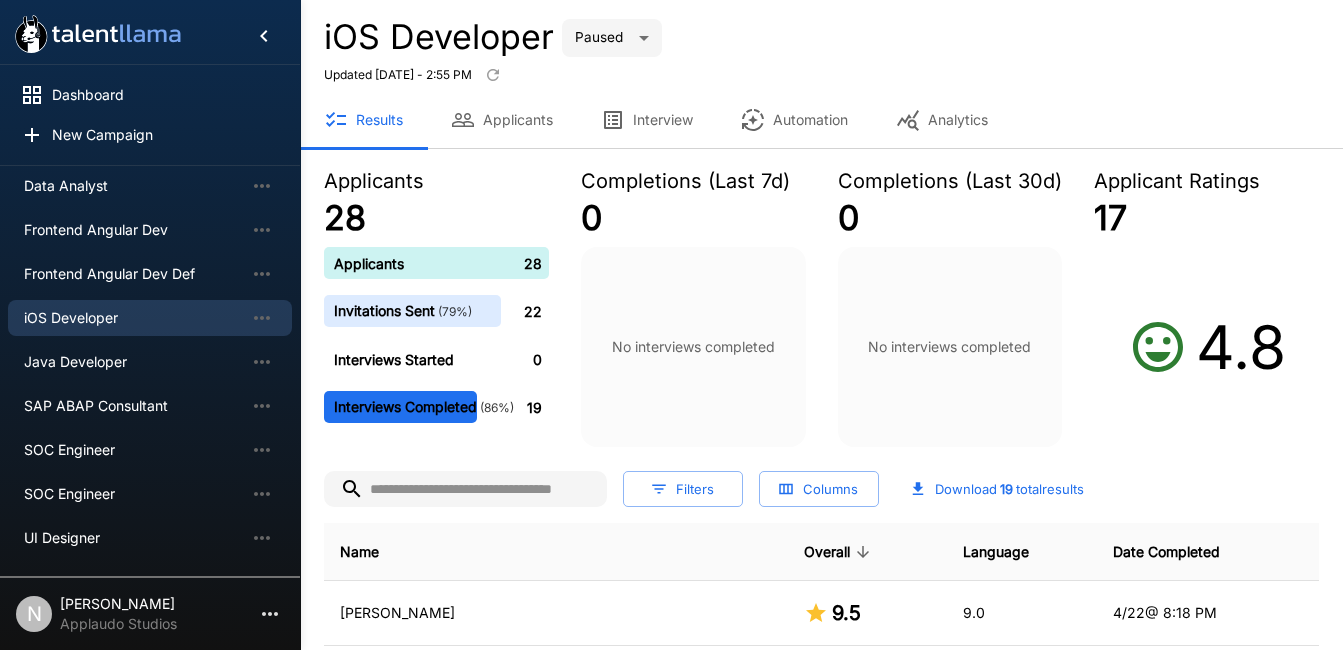 click on "Dashboard New Campaign Active 3 HubSpot Solutions Strategist Lead Mechanical Design Engineer for Automation Systems QA Automation Engineer (Playwright) Paused 10 Android Developer Data Analyst Frontend Angular Dev Frontend Angular Dev Def iOS Developer Java Developer SAP ABAP Consultant SOC Engineer SOC Engineer UI Designer N Nathalia Cuellar Applaudo Studios iOS Developer Paused ***** Updated Today - 2:55 PM Results Applicants Interview Automation Analytics Applicants 28 Applicants 28 Invitations Sent    ( 79 %) 22 Interviews Started 0 Interviews Completed    ( 86 %) 19 Completions (Last 7d) 0 No interviews completed Completions (Last 30d) 0 No interviews completed Applicant Ratings 17 4.8 Filters Columns Download   19   total  results Name Overall Language Date Completed Daniel Parra   9.5 9.0 4/22  @   8:18 PM Lautaro Emanuel Galán Cid   9.5 9.0 4/15  @   7:40 PM Omar Torres   9.3 9.0 4/21  @   10:48 AM Luciana Brenda Sorbelli   9.0 9.0 4/15  @   5:58 PM Jose Bustamante   8.8 8.0 5/27  @   6:05 PM   8.5" at bounding box center (671, 325) 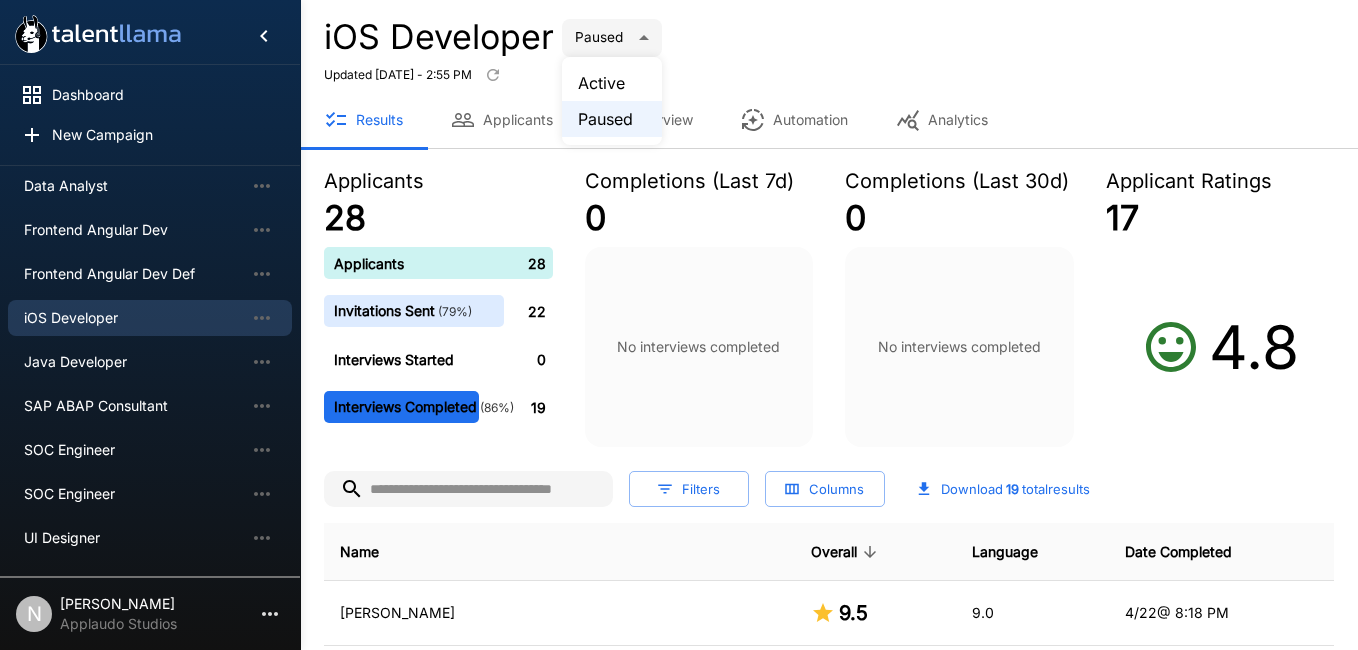 click on "Active" at bounding box center [612, 83] 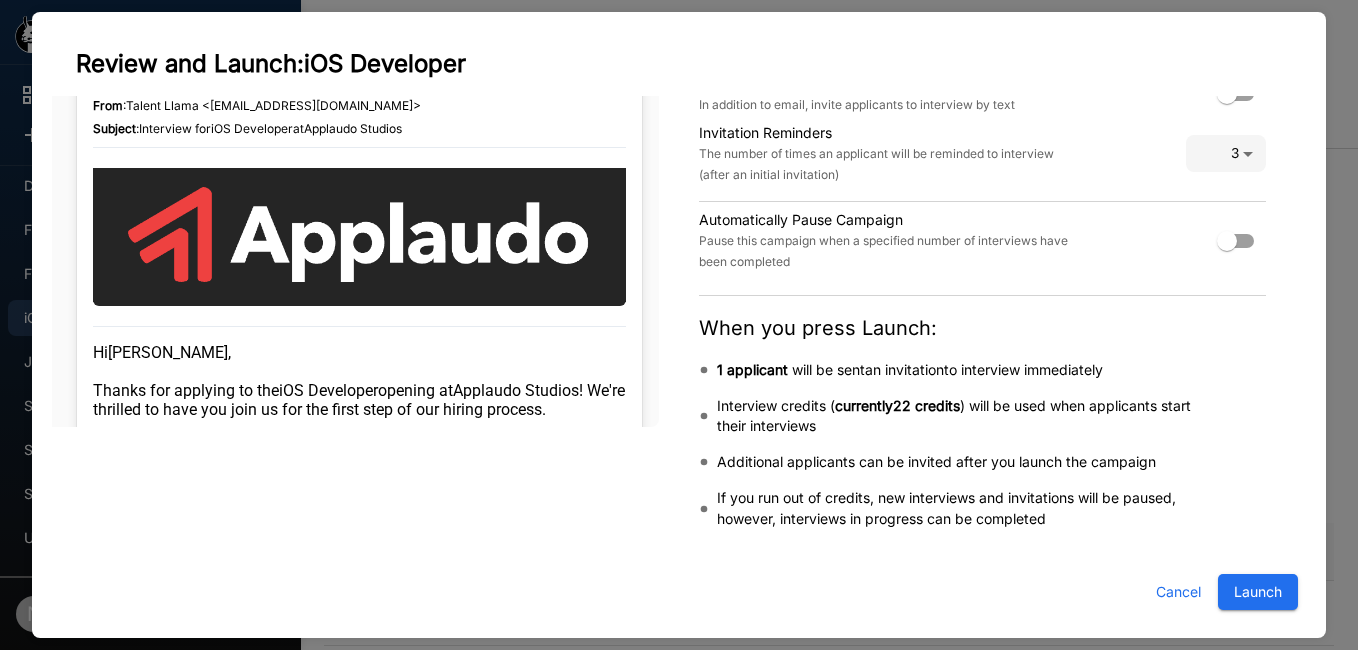 scroll, scrollTop: 0, scrollLeft: 0, axis: both 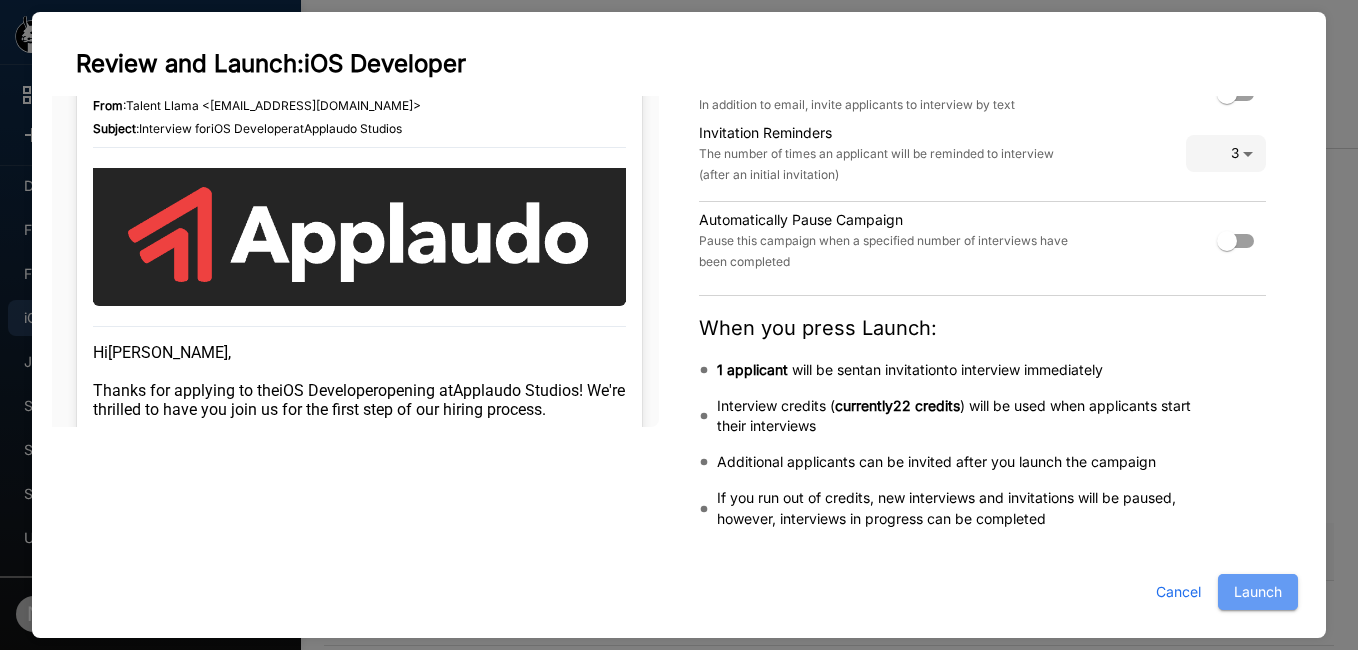 click on "Launch" at bounding box center [1258, 592] 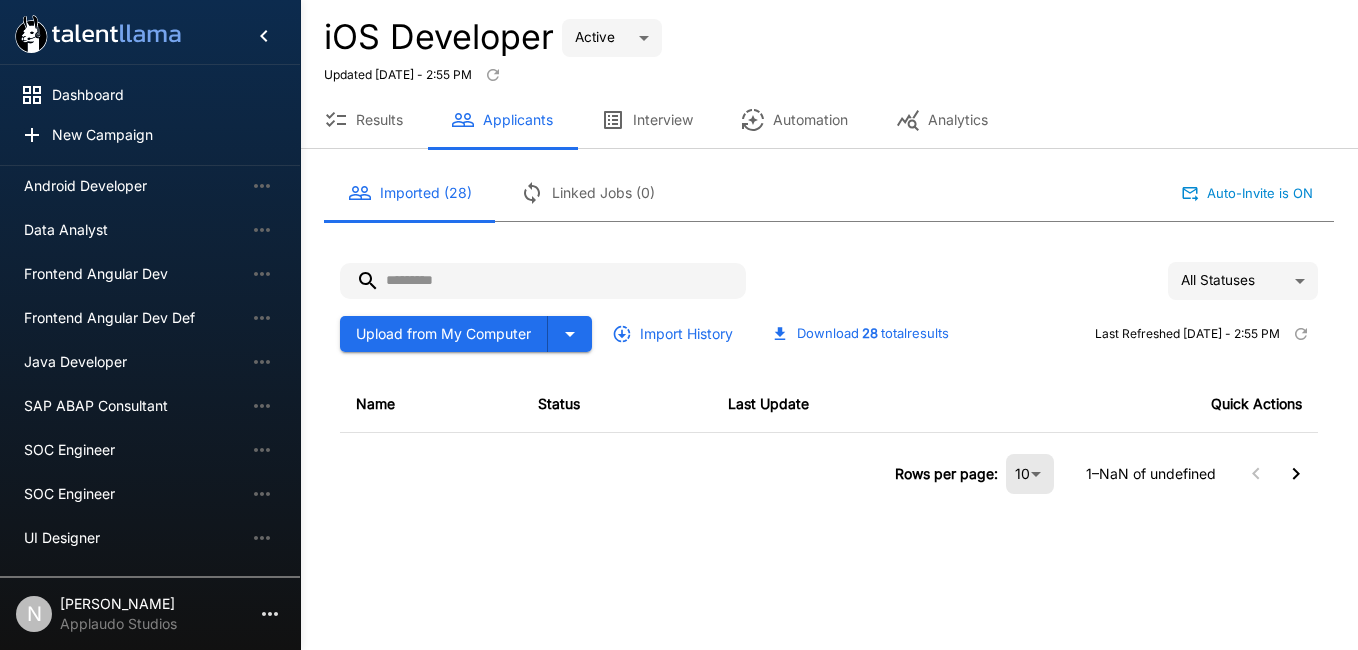 click on "Imported (28)" at bounding box center [410, 193] 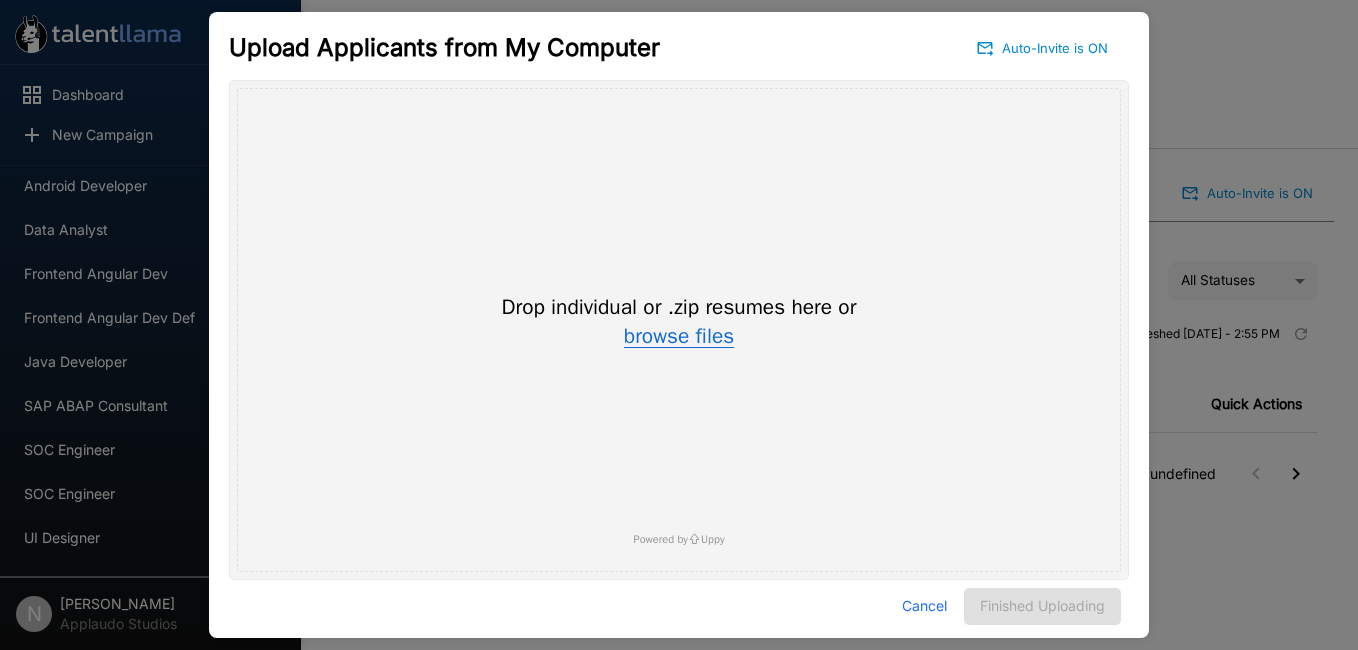 click on "browse files" at bounding box center [679, 337] 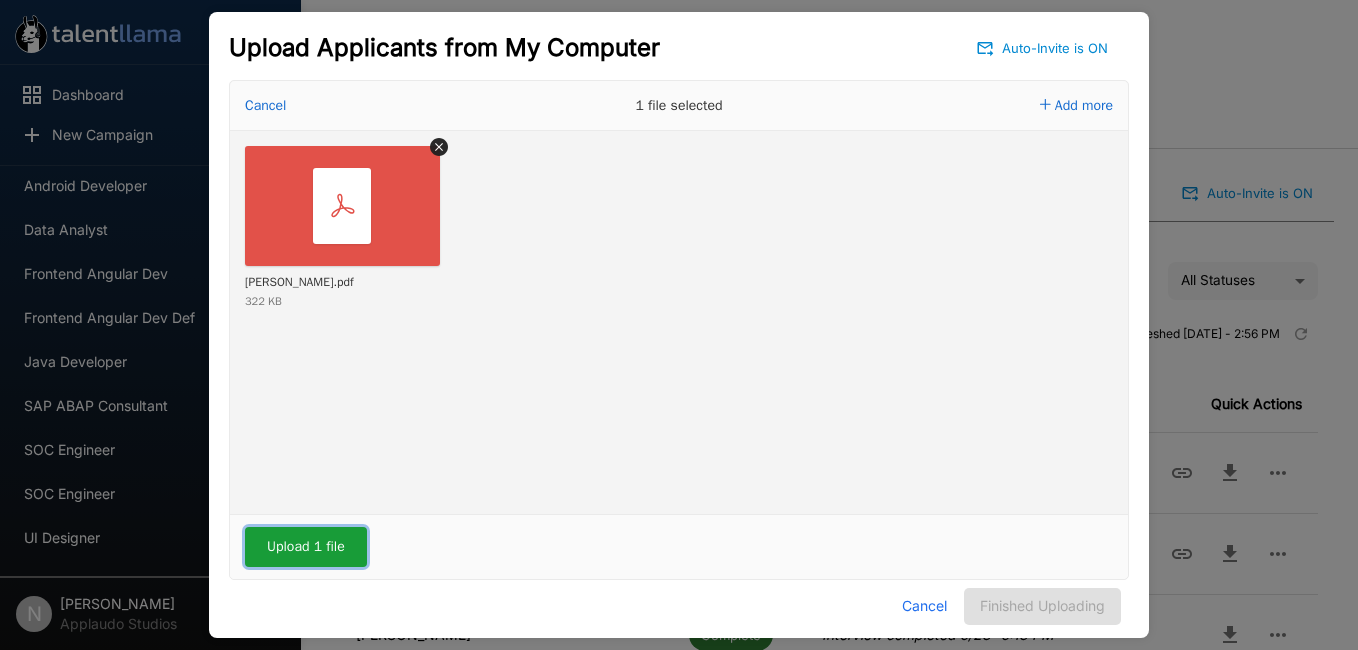 click on "Upload 1 file" at bounding box center (306, 547) 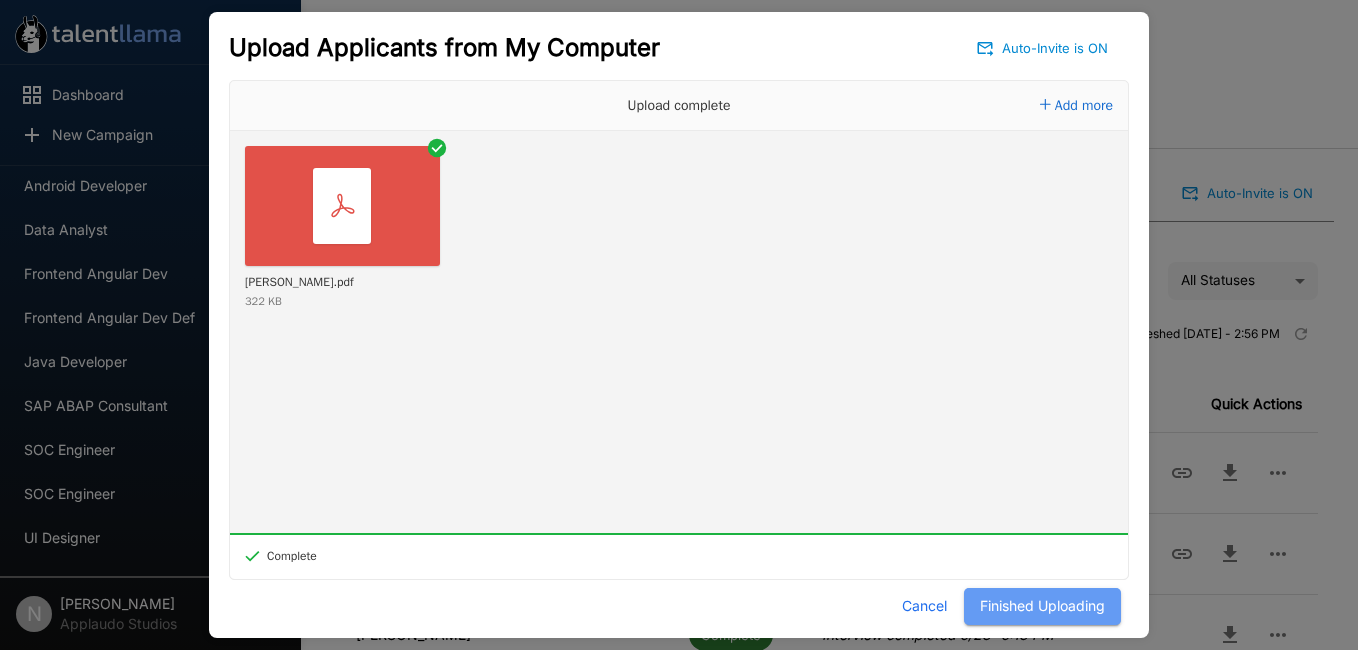 click on "Finished Uploading" at bounding box center (1042, 606) 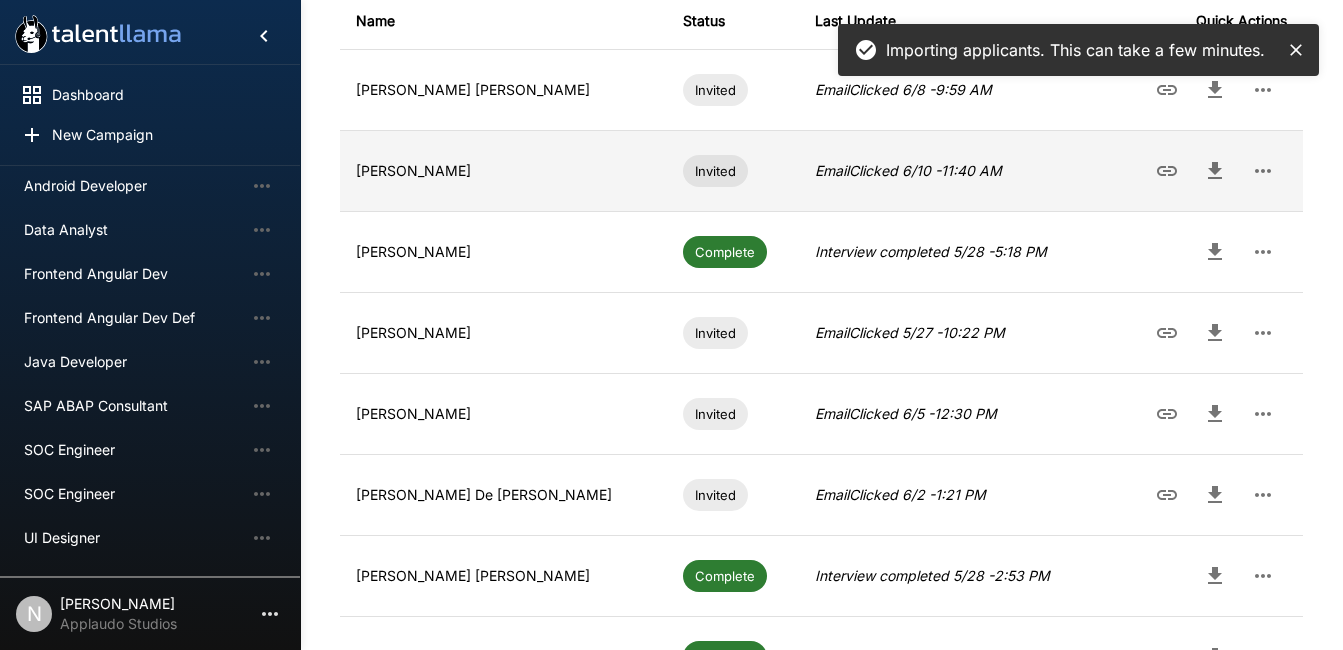 scroll, scrollTop: 403, scrollLeft: 0, axis: vertical 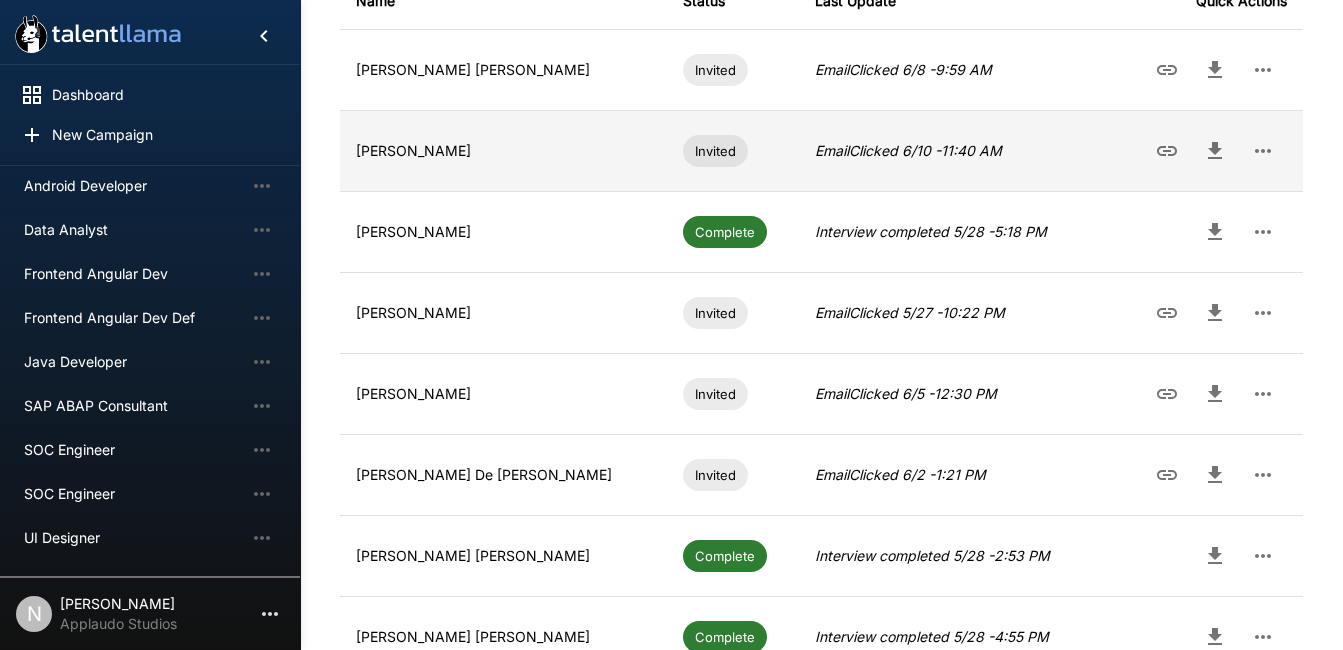 click on "Email  Clicked   6/10   -  11:40 AM" at bounding box center (908, 150) 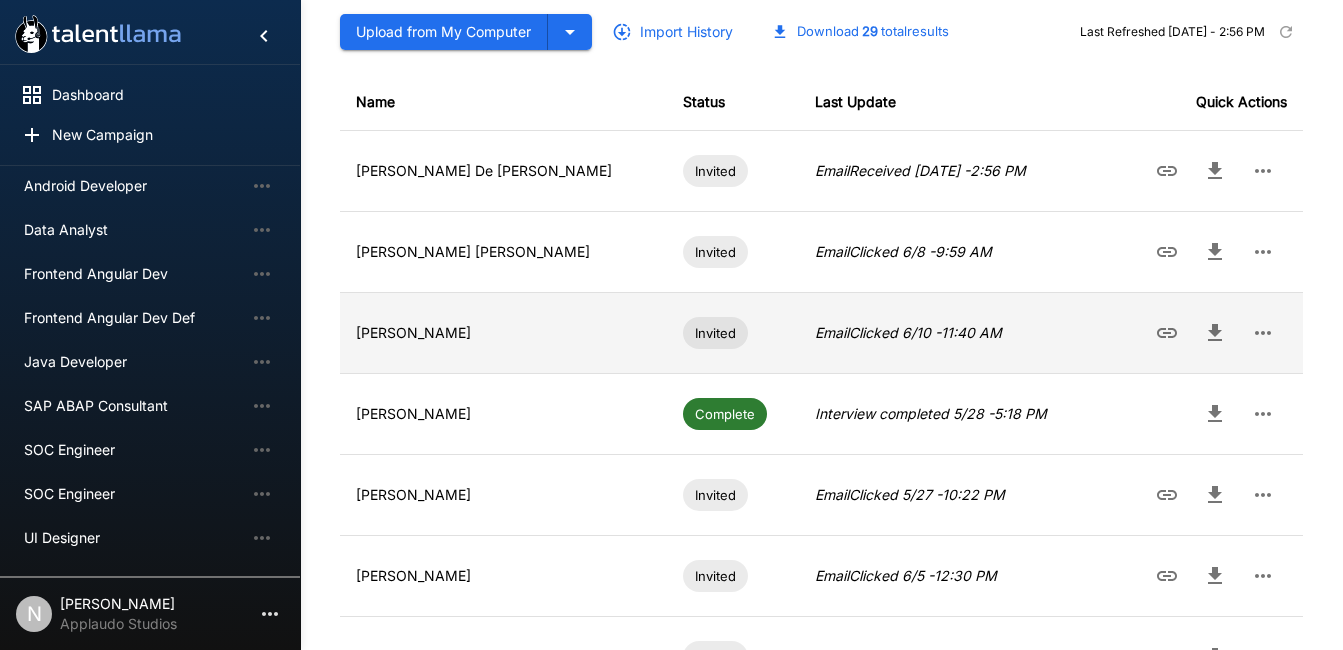 scroll, scrollTop: 0, scrollLeft: 0, axis: both 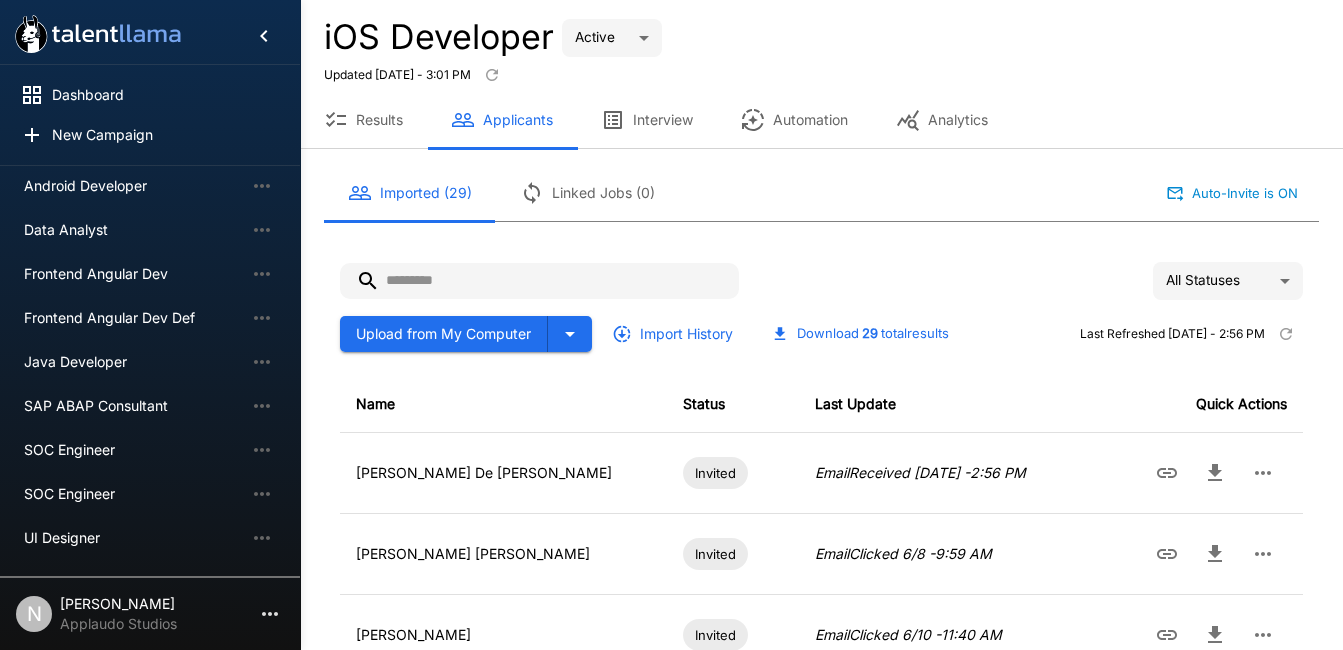 click on "Upload from My Computer" at bounding box center [444, 334] 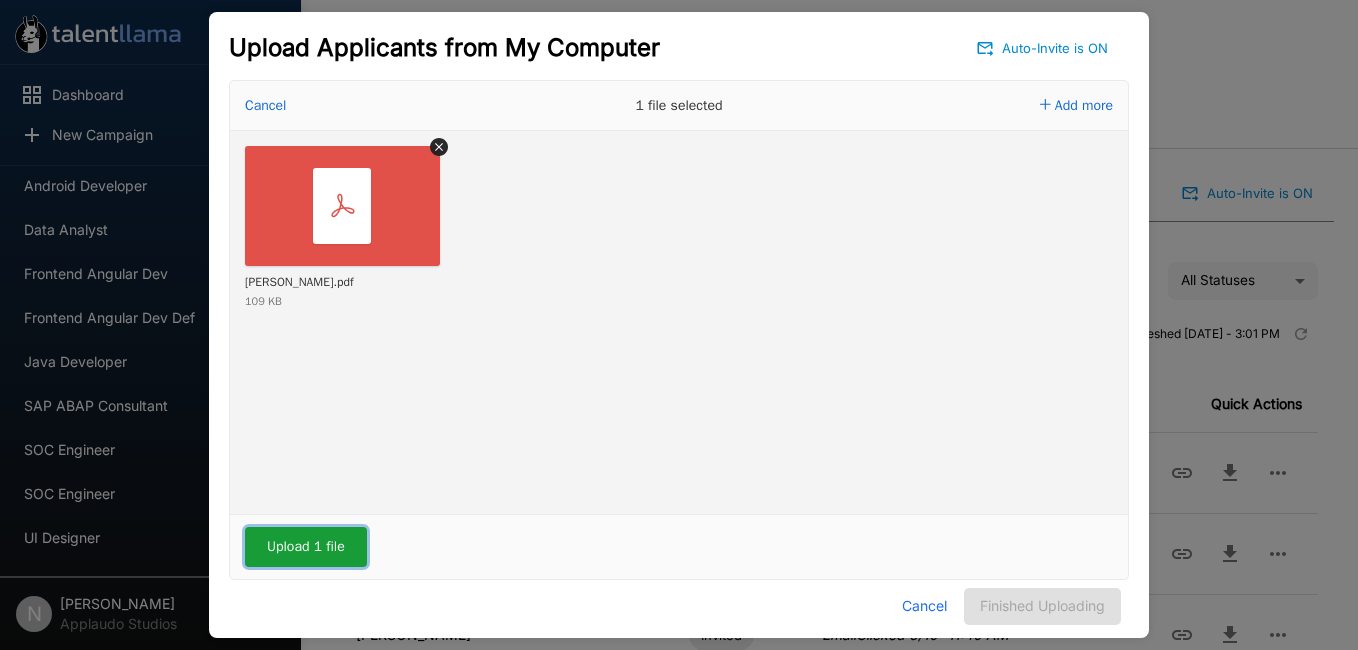 click on "Upload 1 file" at bounding box center (306, 547) 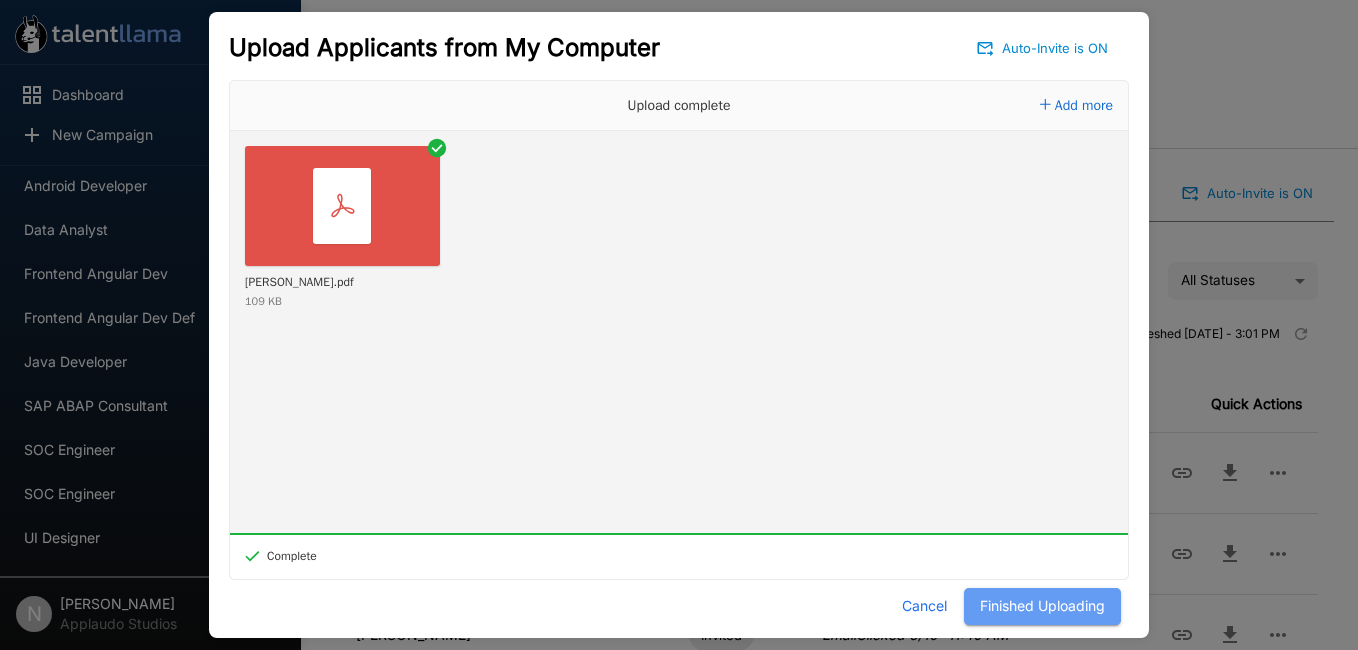 click on "Finished Uploading" at bounding box center [1042, 606] 